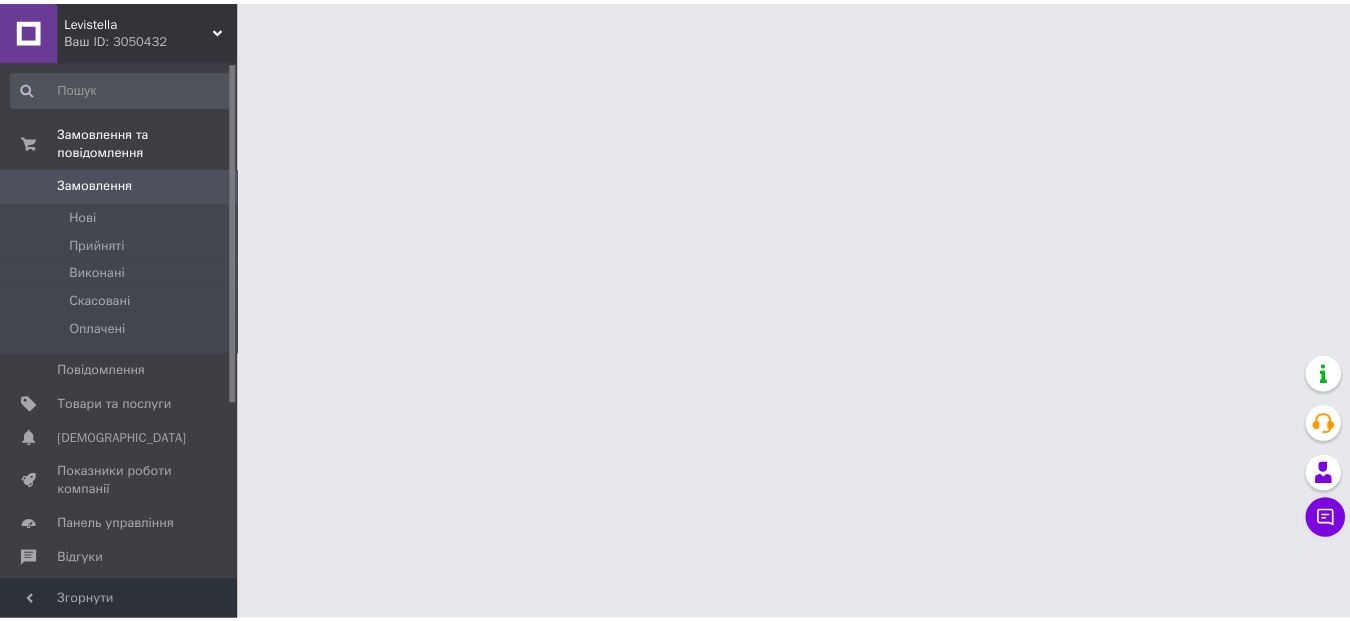 scroll, scrollTop: 0, scrollLeft: 0, axis: both 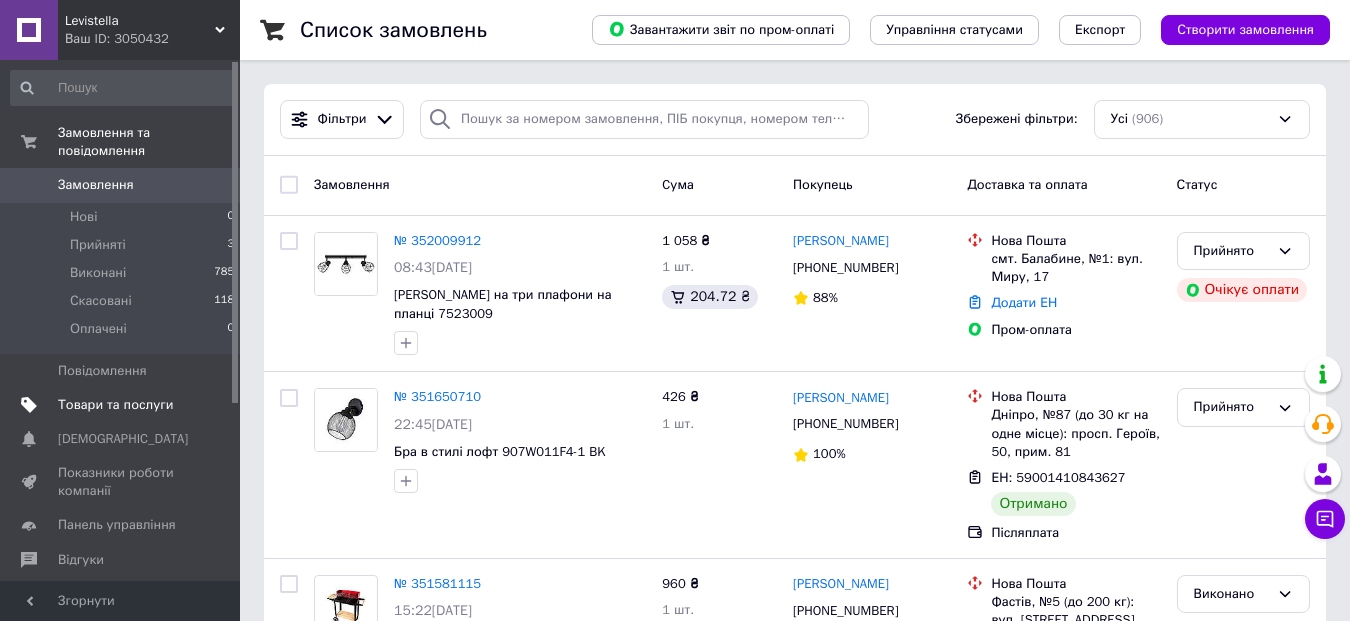 click on "Товари та послуги" at bounding box center [115, 405] 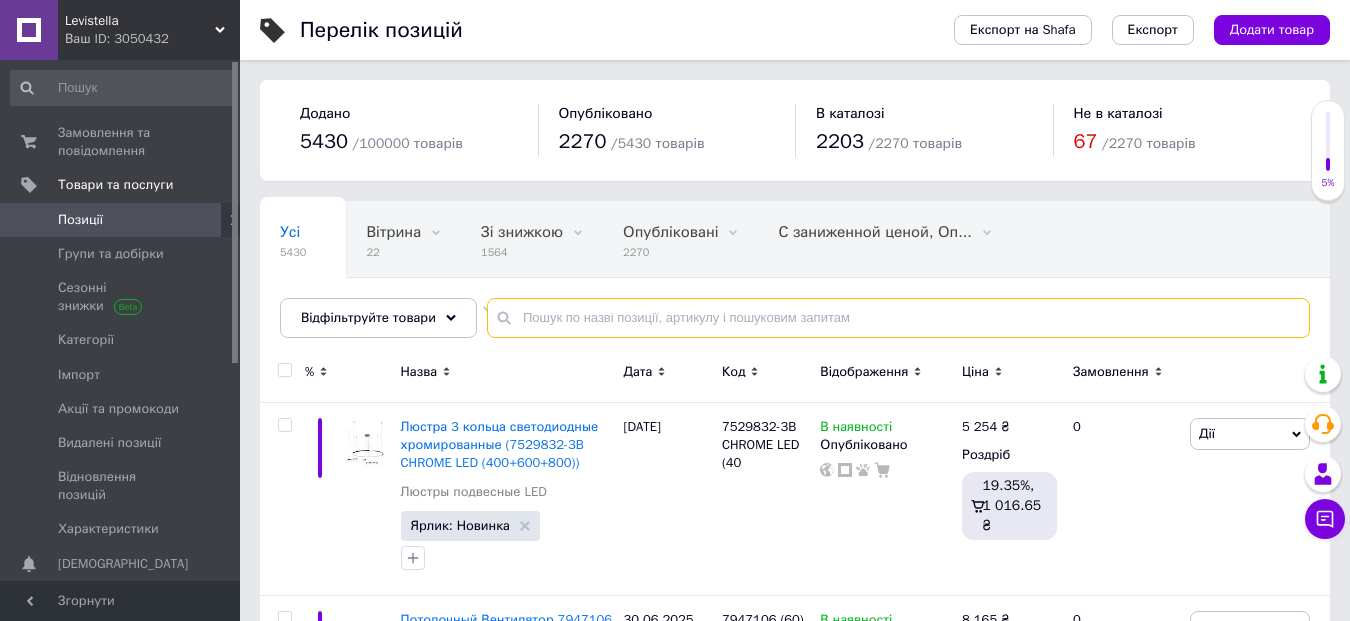 click at bounding box center [898, 318] 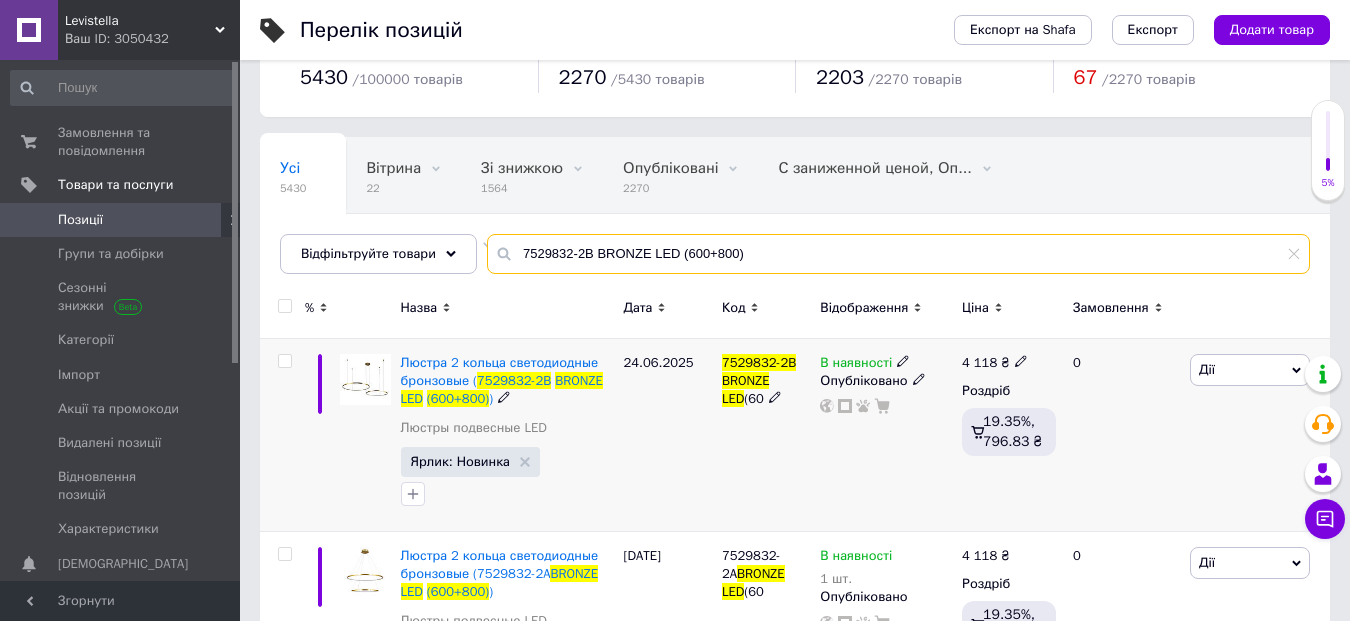 scroll, scrollTop: 100, scrollLeft: 0, axis: vertical 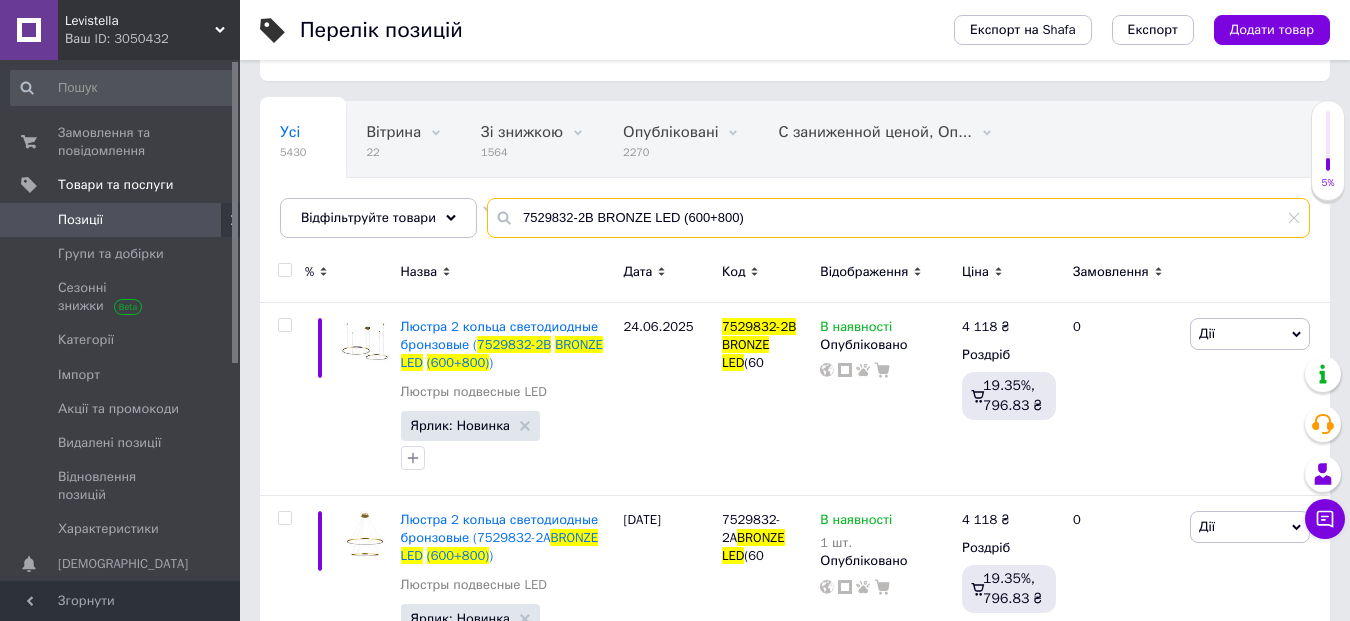 type on "7529832-2B BRONZE LED (600+800)" 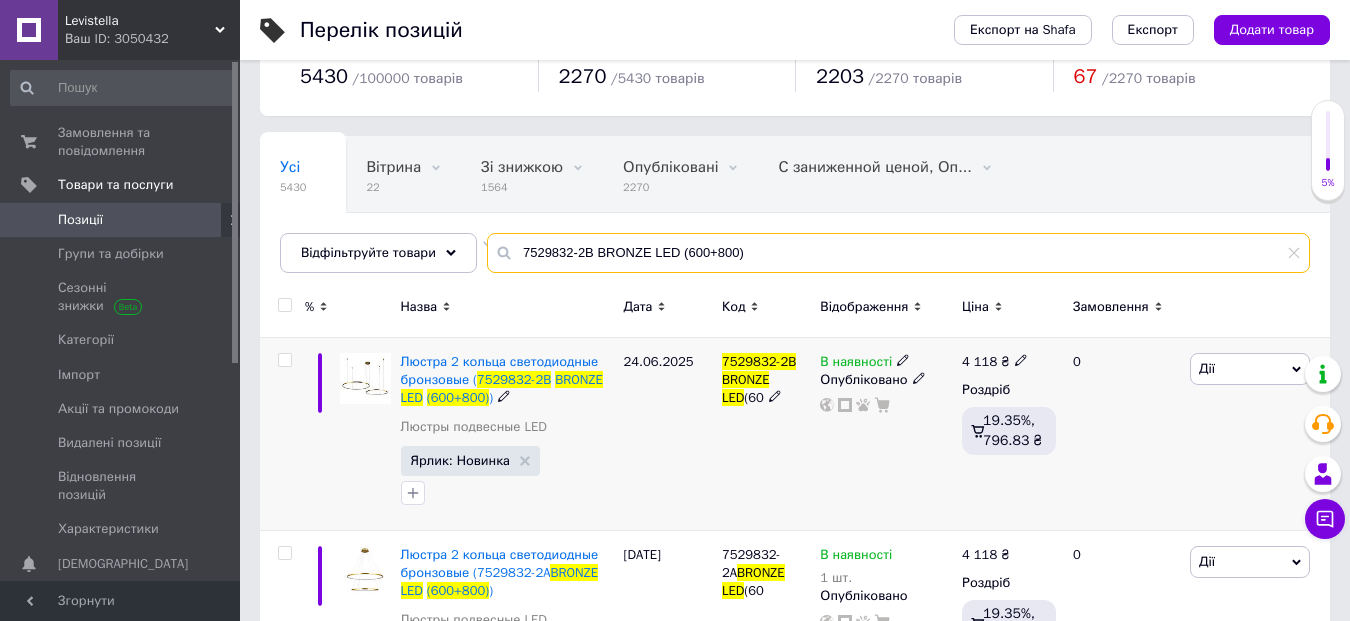 scroll, scrollTop: 100, scrollLeft: 0, axis: vertical 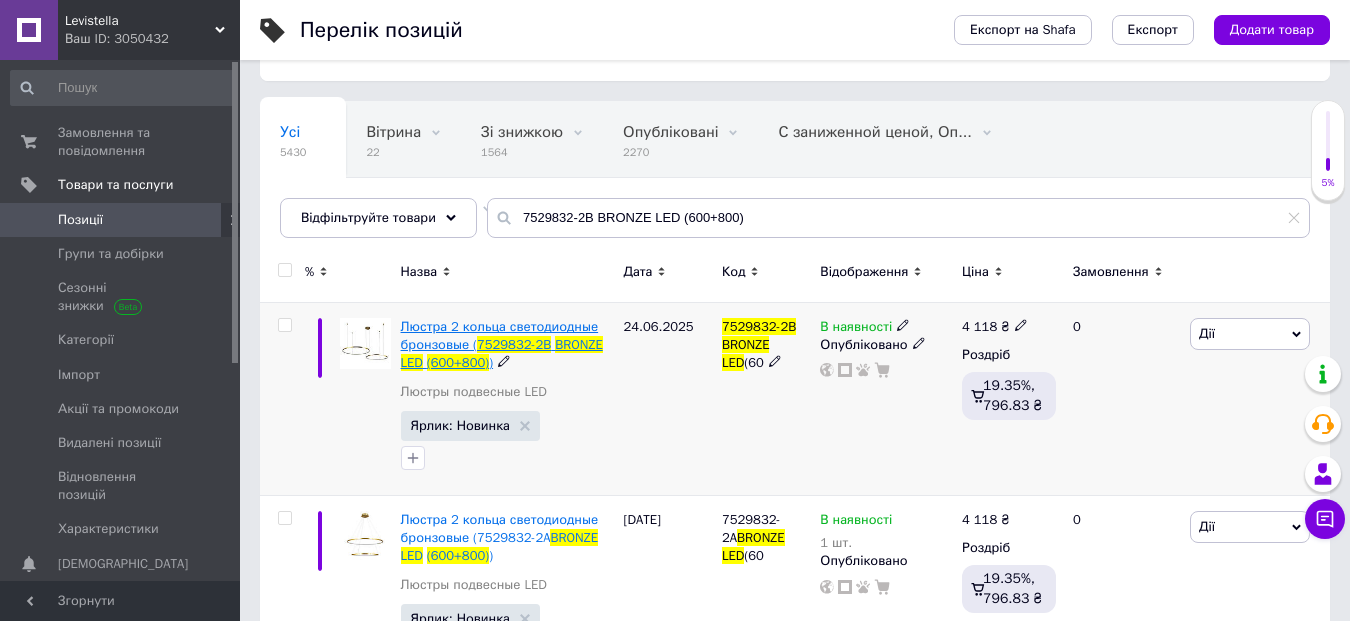 click on "Люстра 2 кольца светодиодные бронзовые (" at bounding box center [500, 335] 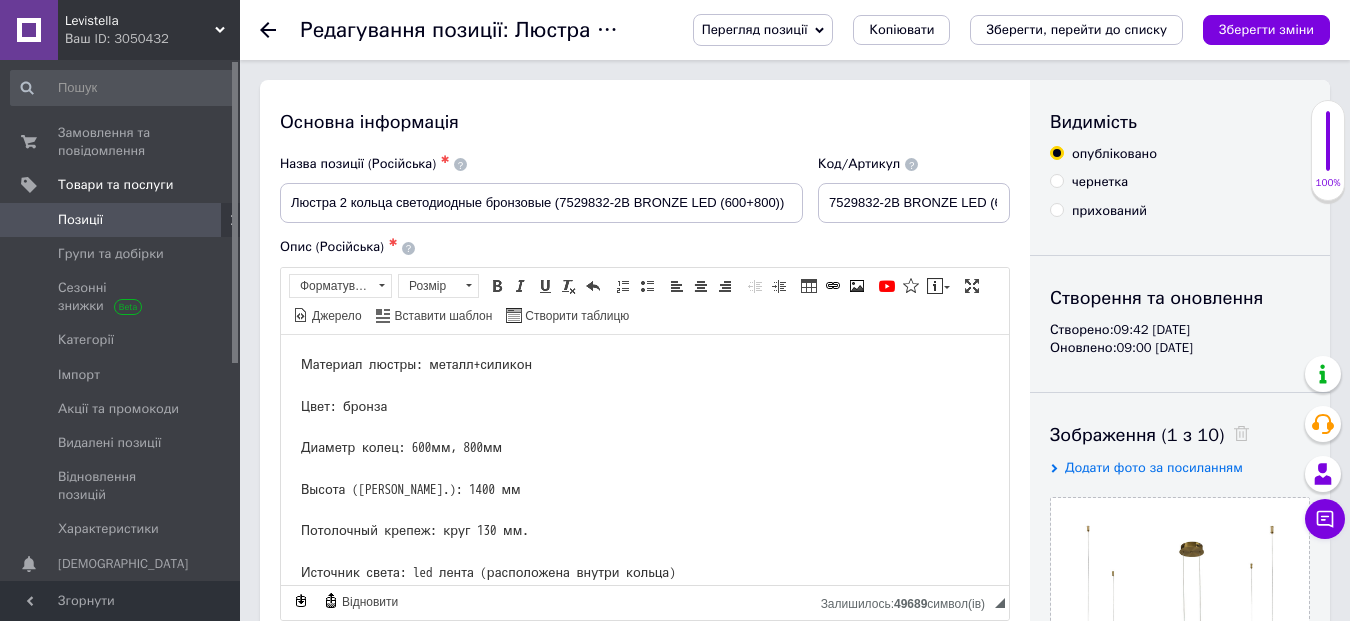 scroll, scrollTop: 0, scrollLeft: 0, axis: both 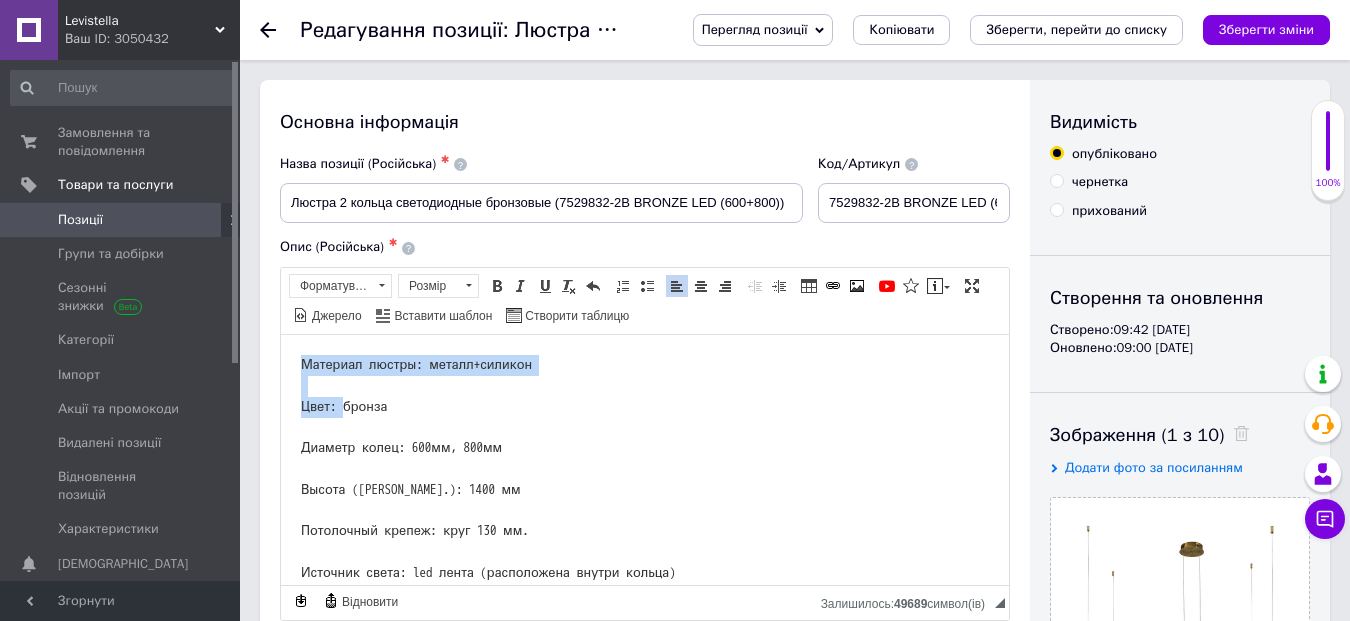drag, startPoint x: 302, startPoint y: 365, endPoint x: 342, endPoint y: 410, distance: 60.207973 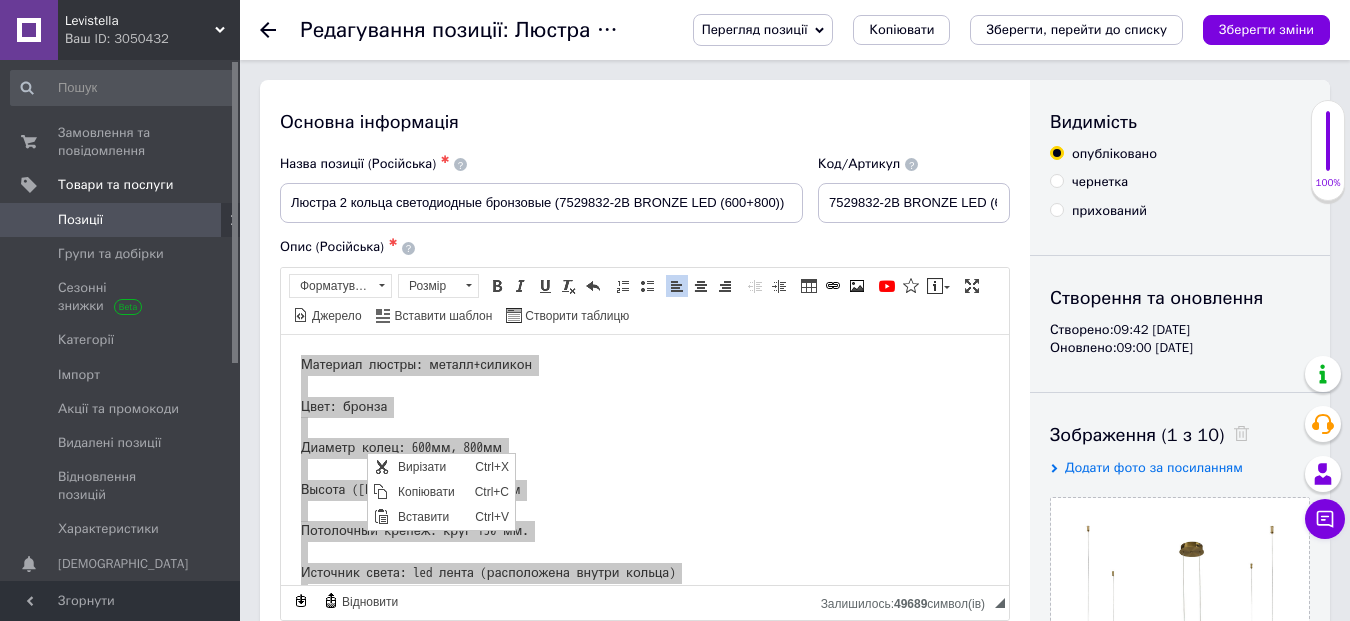 scroll, scrollTop: 0, scrollLeft: 0, axis: both 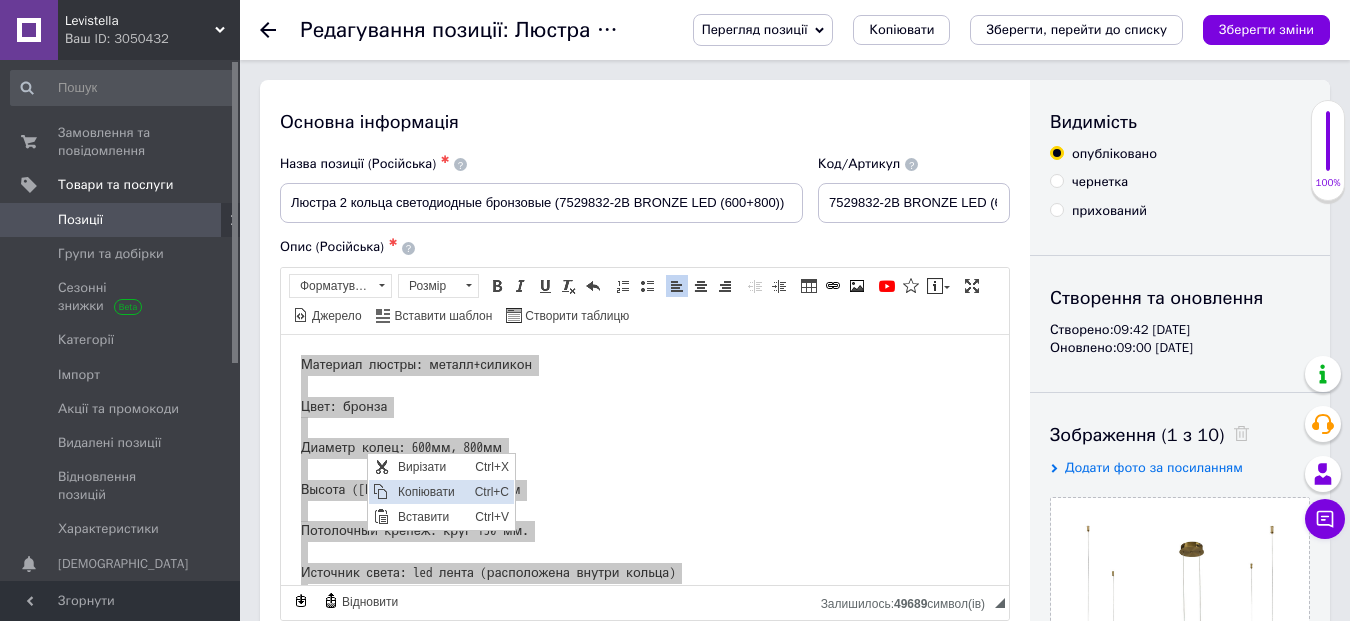 click on "Копіювати" at bounding box center (431, 491) 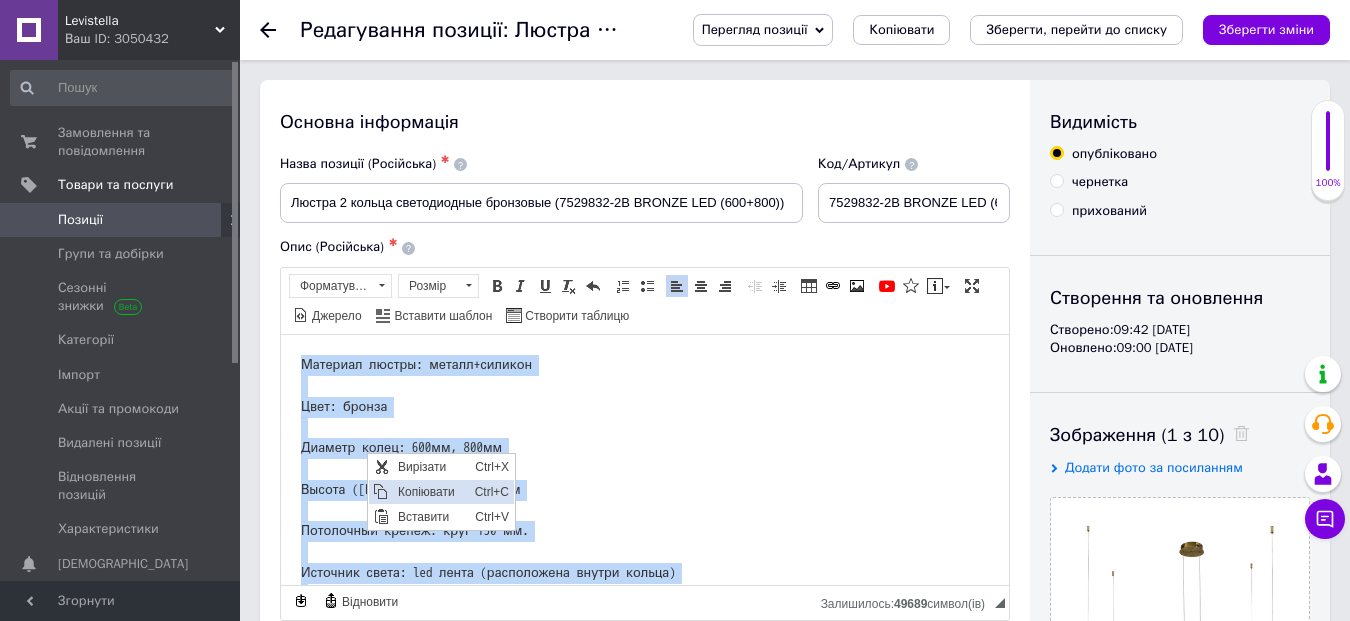 copy on "Материал люстры: металл+силикон
Цвет: бронза
Диаметр колец: 600мм, 800мм
Высота ([PERSON_NAME].): 1400 мм
Потолочный крепеж: круг 130 мм.
Источник света: led лента (расположена внутри кольца)
Мощность: 50W+50W
Три режима цвета света: теплый, холодный, нейтральный
Комплектация пультом: да
Тип люстры: подвесная" 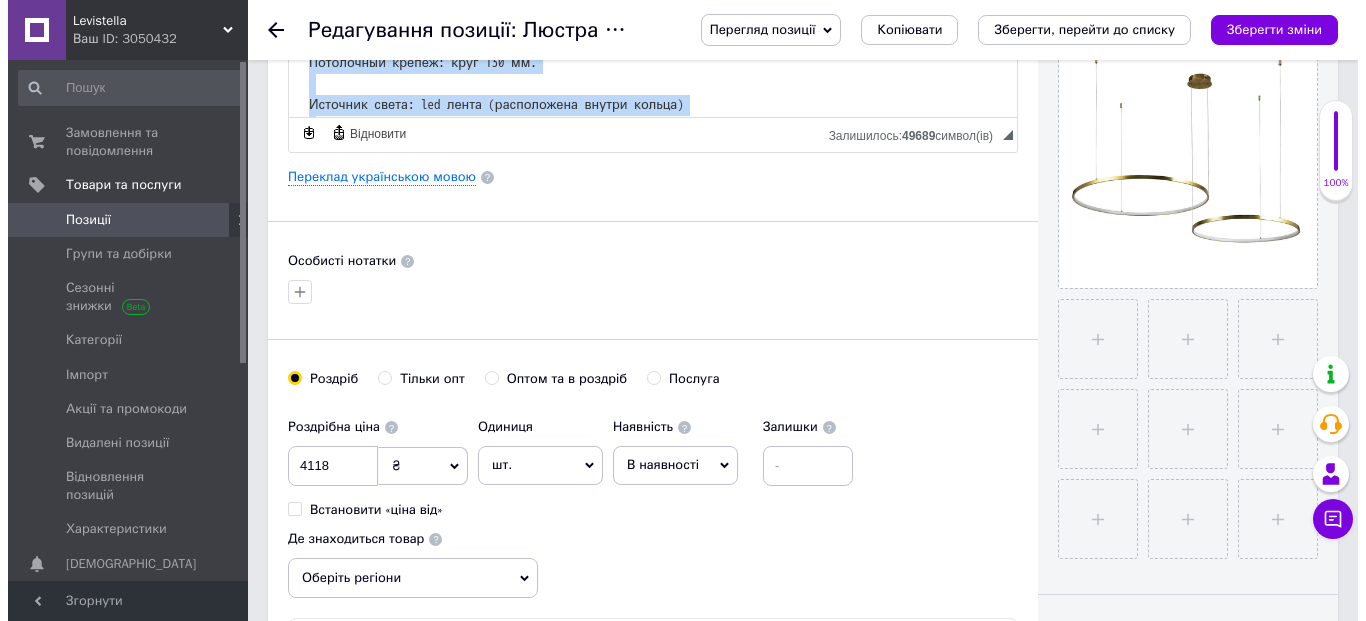 scroll, scrollTop: 500, scrollLeft: 0, axis: vertical 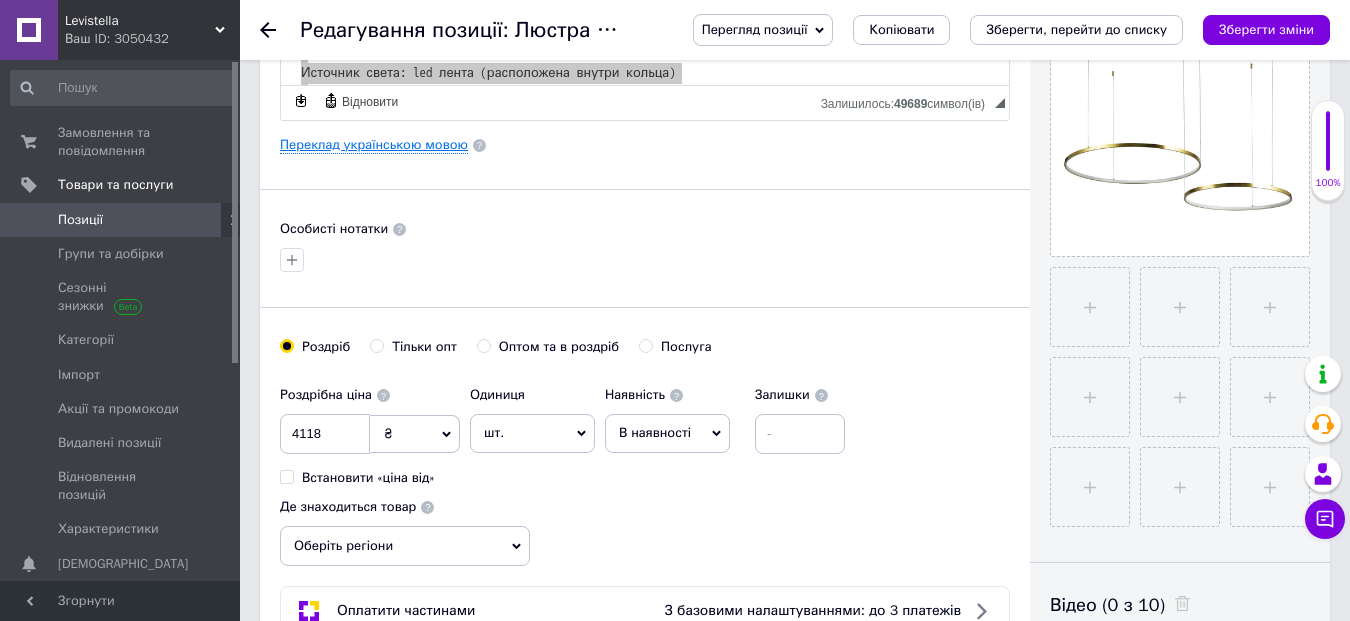 click on "Переклад українською мовою" at bounding box center (374, 145) 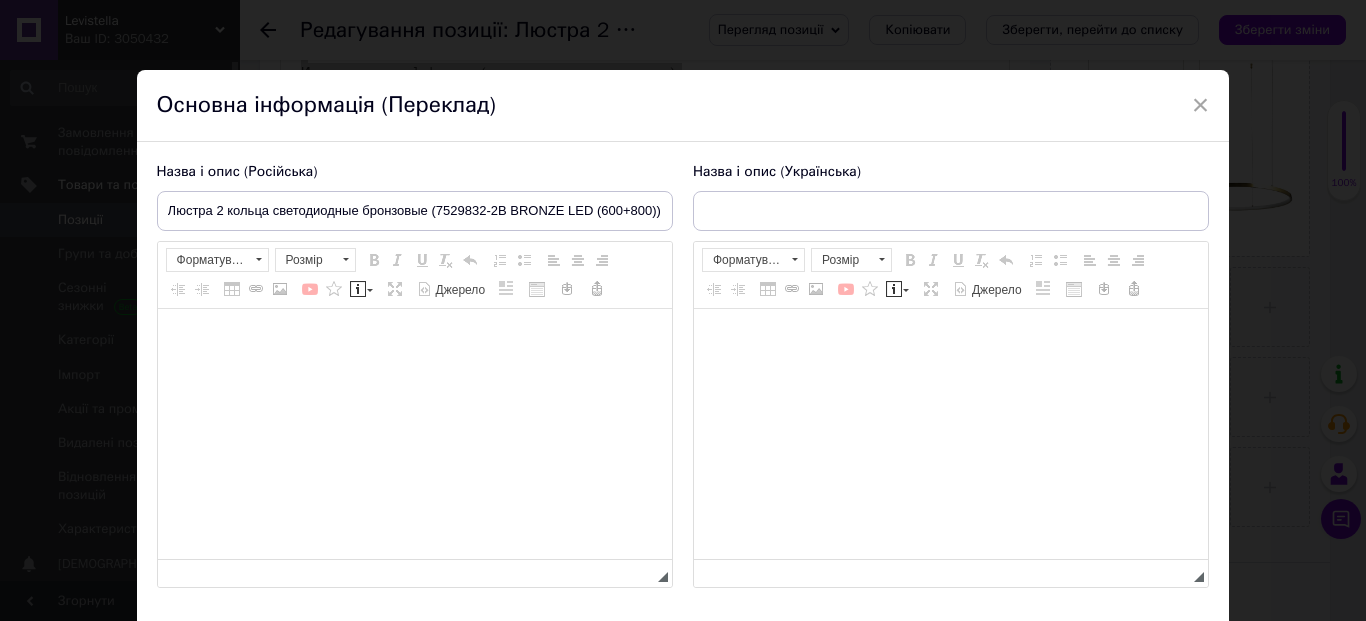type on "Люстра 2 кільця світлодіодні бронзові (7529832-2B BRONZE LED (600+800))" 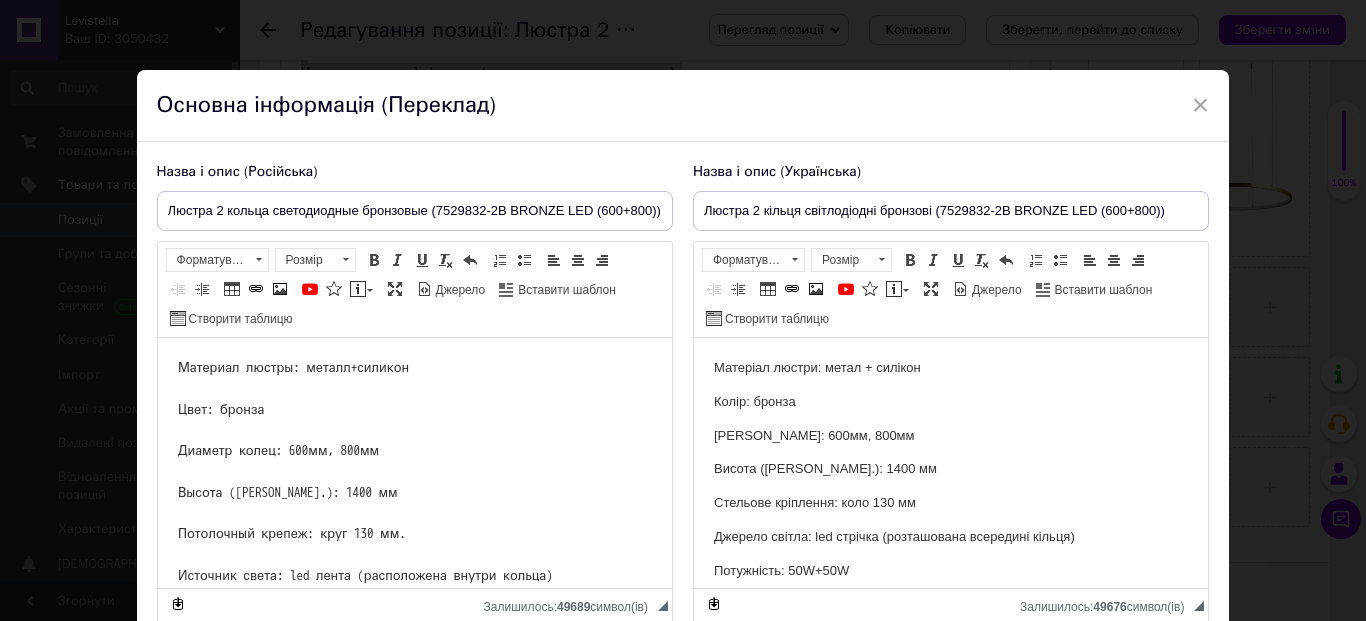 scroll, scrollTop: 0, scrollLeft: 0, axis: both 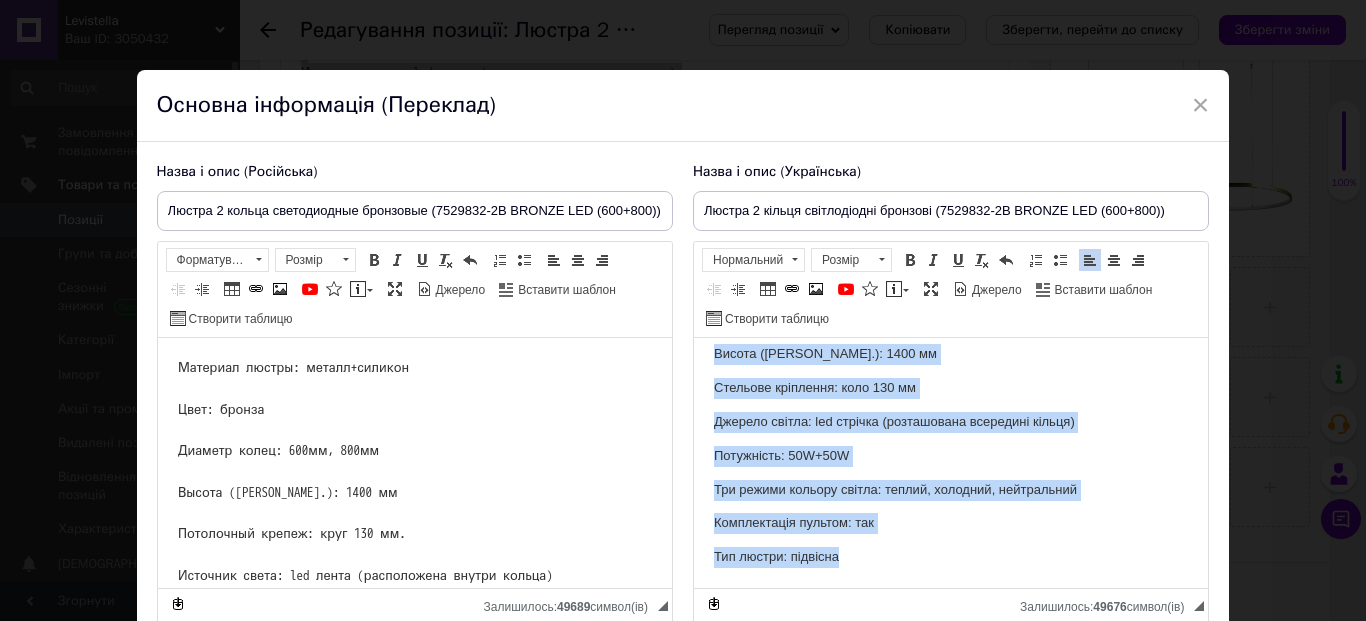 drag, startPoint x: 715, startPoint y: 363, endPoint x: 997, endPoint y: 570, distance: 349.8185 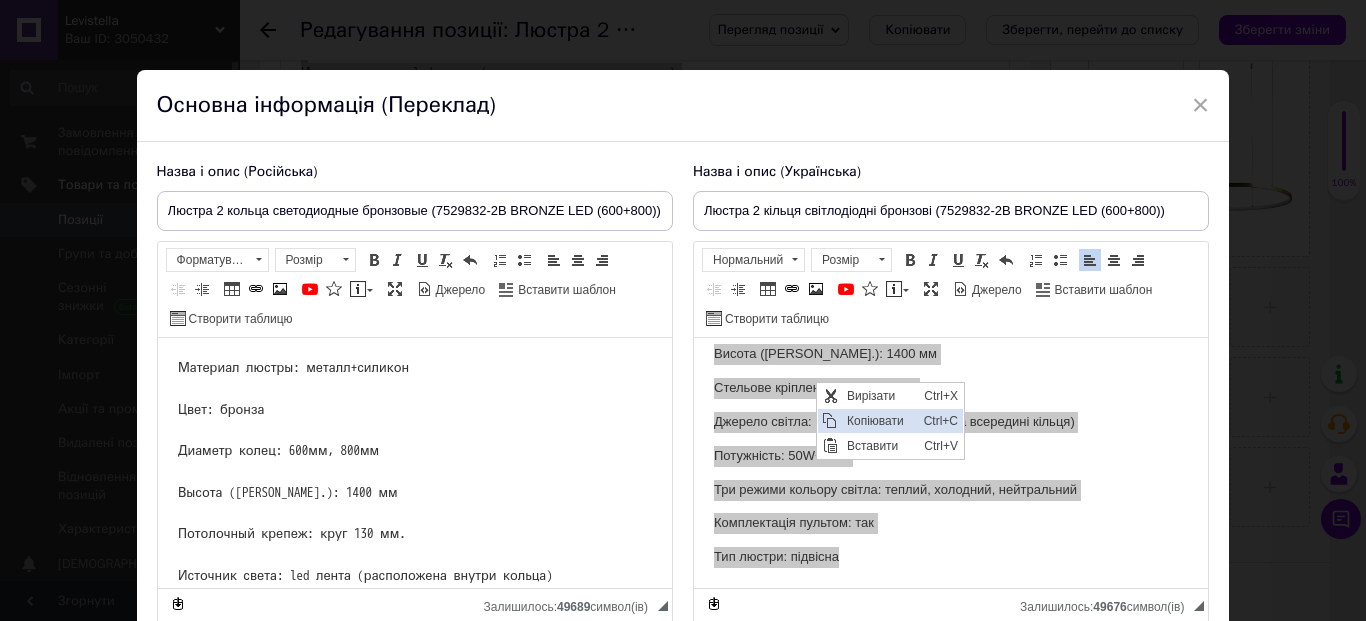 click on "Копіювати" at bounding box center (880, 421) 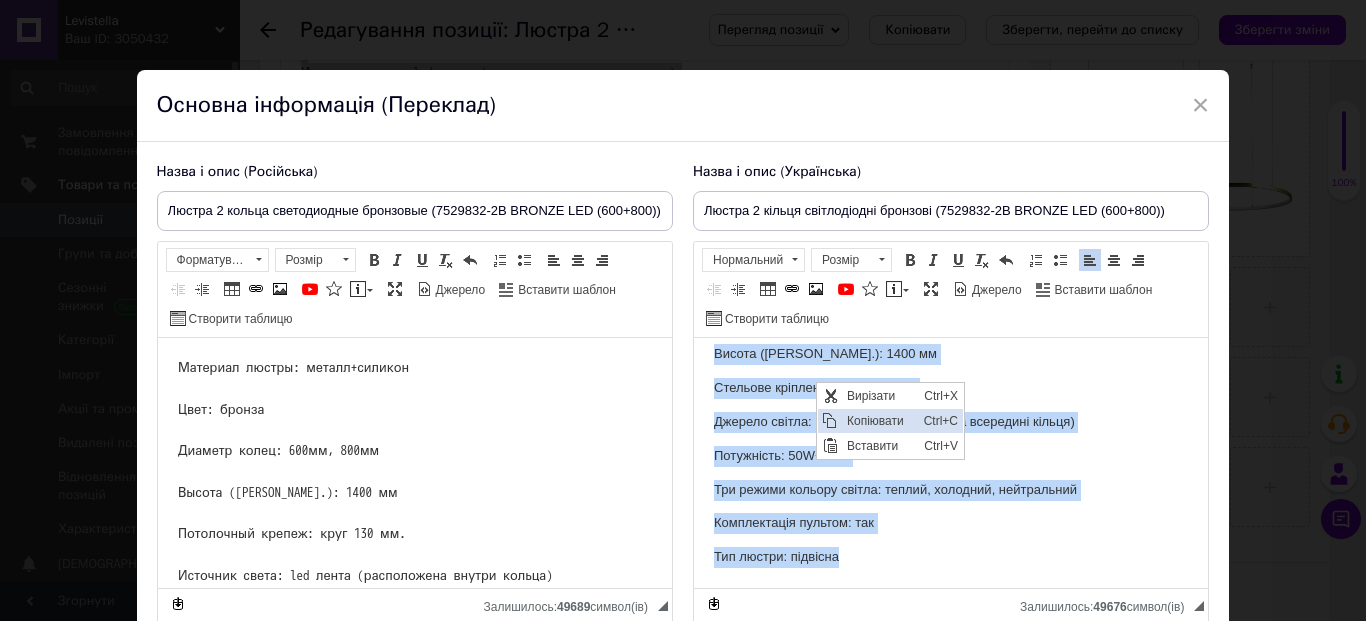 copy on "Матеріал люстри: метал + силікон Колір: бронза Діаметр кілець: 600мм, 800мм Висота ([PERSON_NAME].): 1400 мм Стельове кріплення: коло 130 мм Джерело світла: led стрічка (розташована всередині кільця) Потужність: 50W+50W  Три режими кольору світла: теплий, холодний, нейтральний Комплектація пультом: так Тип люстри: підвісна" 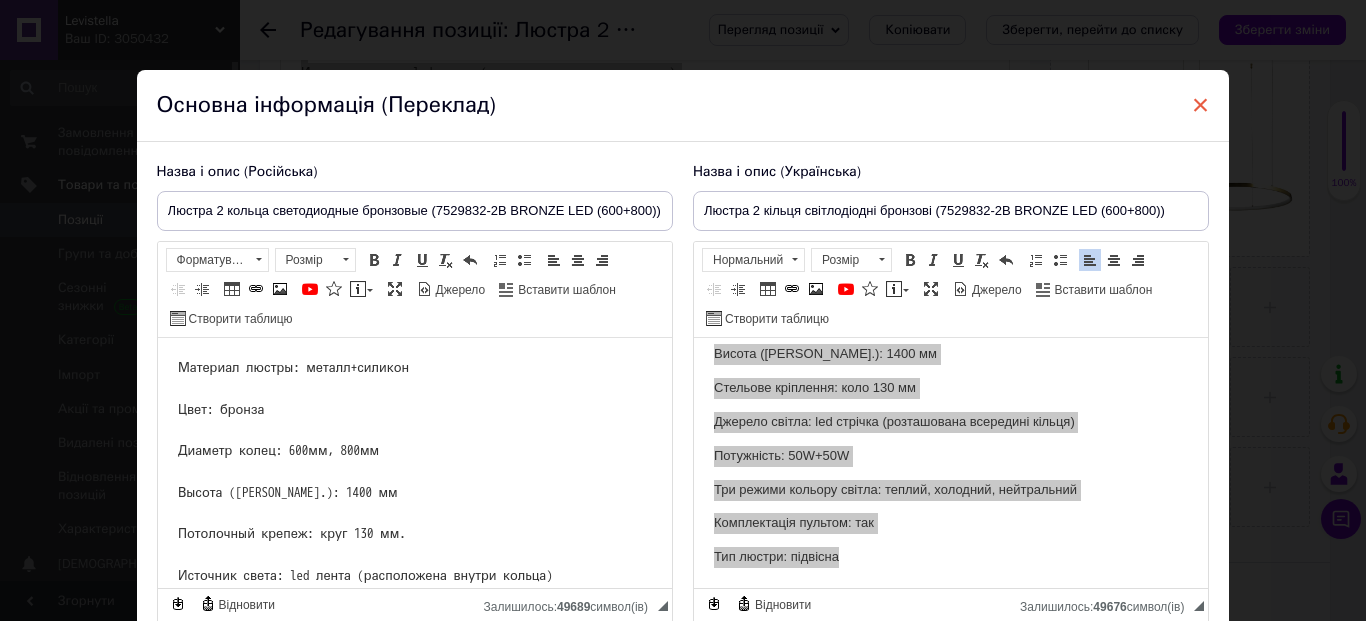 click on "×" at bounding box center (1201, 105) 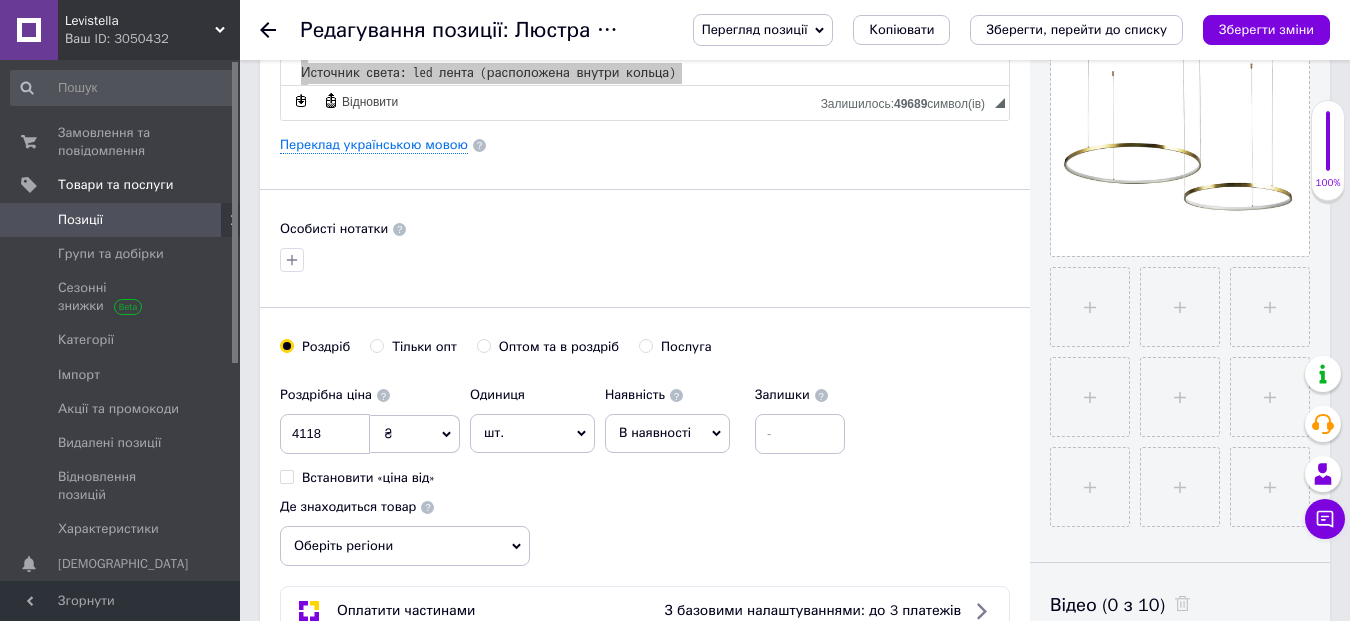 click on "Редагування позиції: Люстра 2 кольца светодиодные бронзовые (7529832-2B BRONZE LED (600+800)) Перегляд позиції Зберегти та переглянути на сайті Зберегти та переглянути на маркетплейсі [DOMAIN_NAME] Копіювати Зберегти, перейти до списку Зберегти зміни" at bounding box center (795, 30) 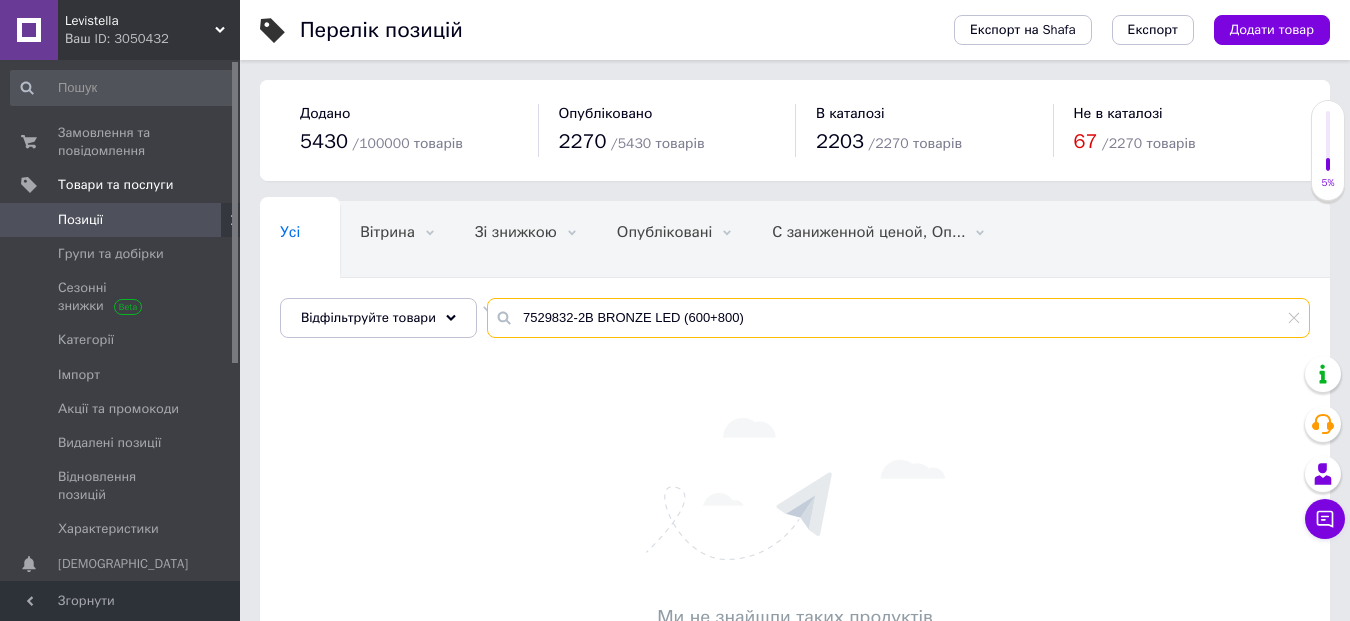 drag, startPoint x: 776, startPoint y: 319, endPoint x: 482, endPoint y: 328, distance: 294.13773 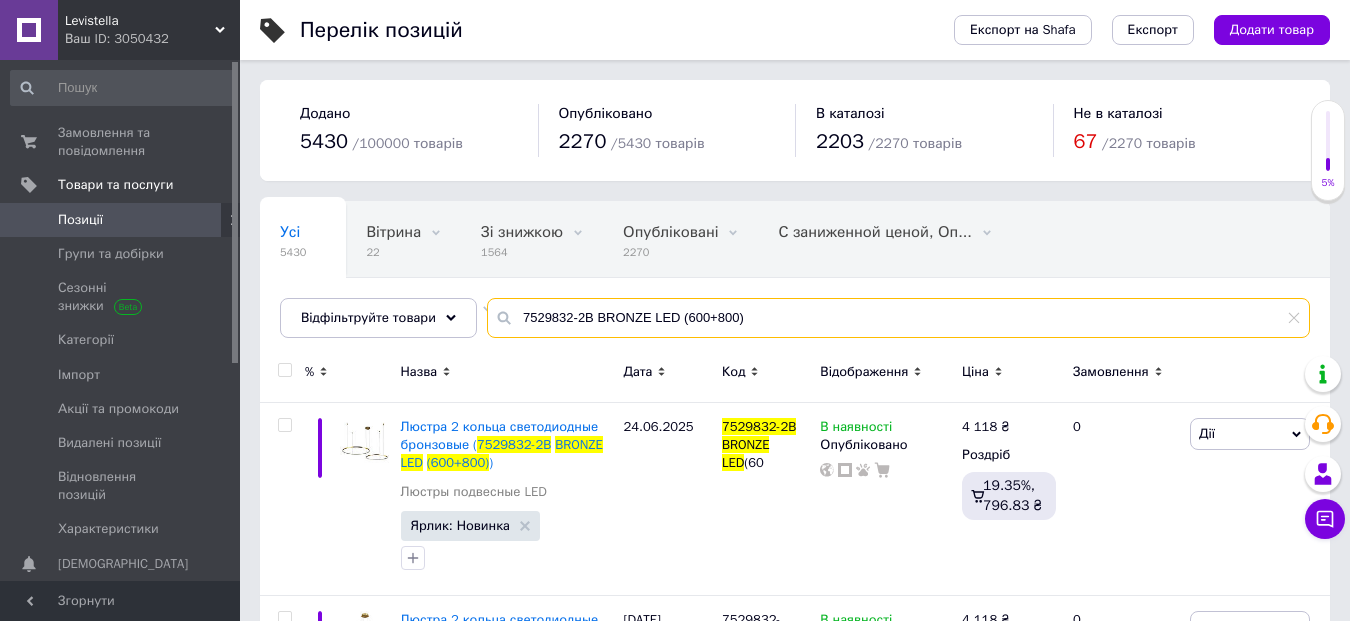paste on "3A CHROME LED (400+" 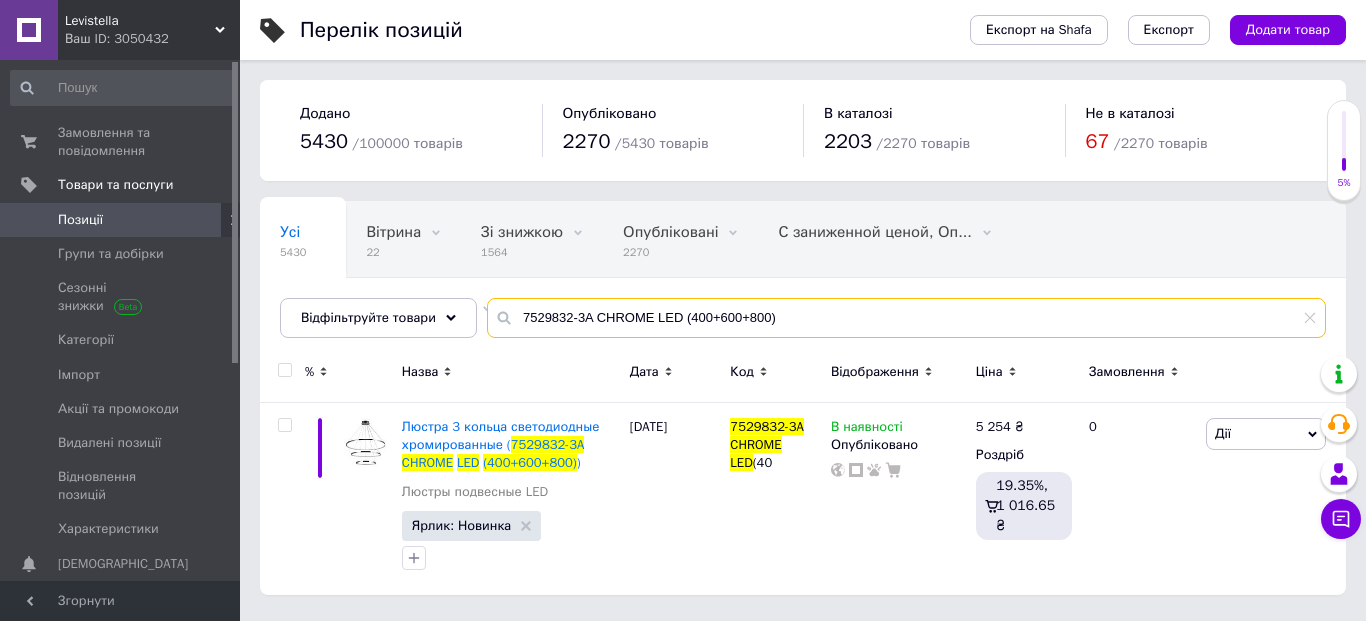type on "7529832-3A CHROME LED (400+600+800)" 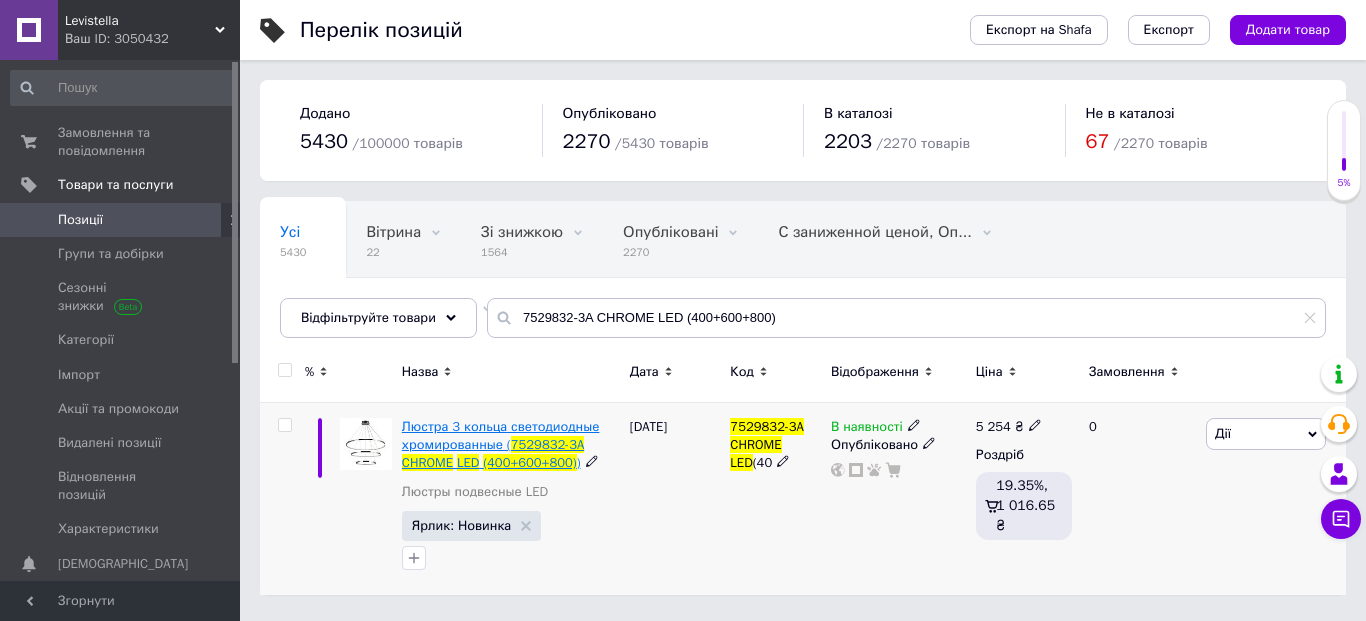 click on "Люстра 3 кольца светодиодные хромированные (" at bounding box center (501, 435) 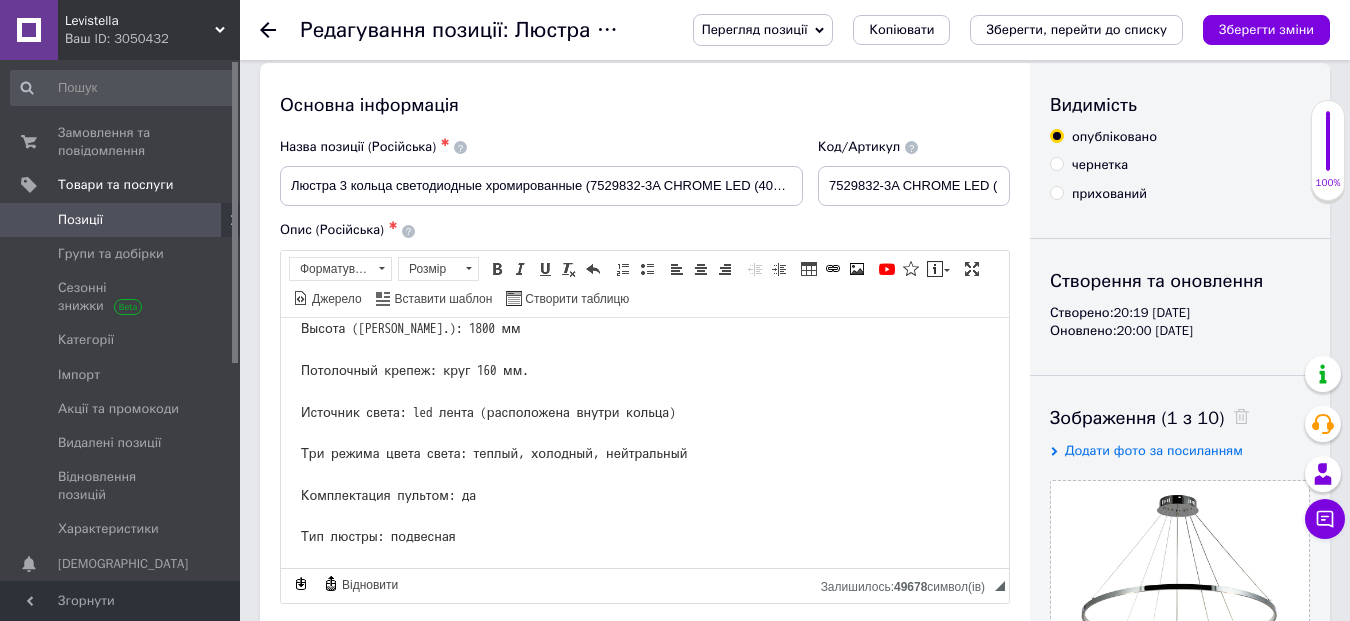 scroll, scrollTop: 0, scrollLeft: 0, axis: both 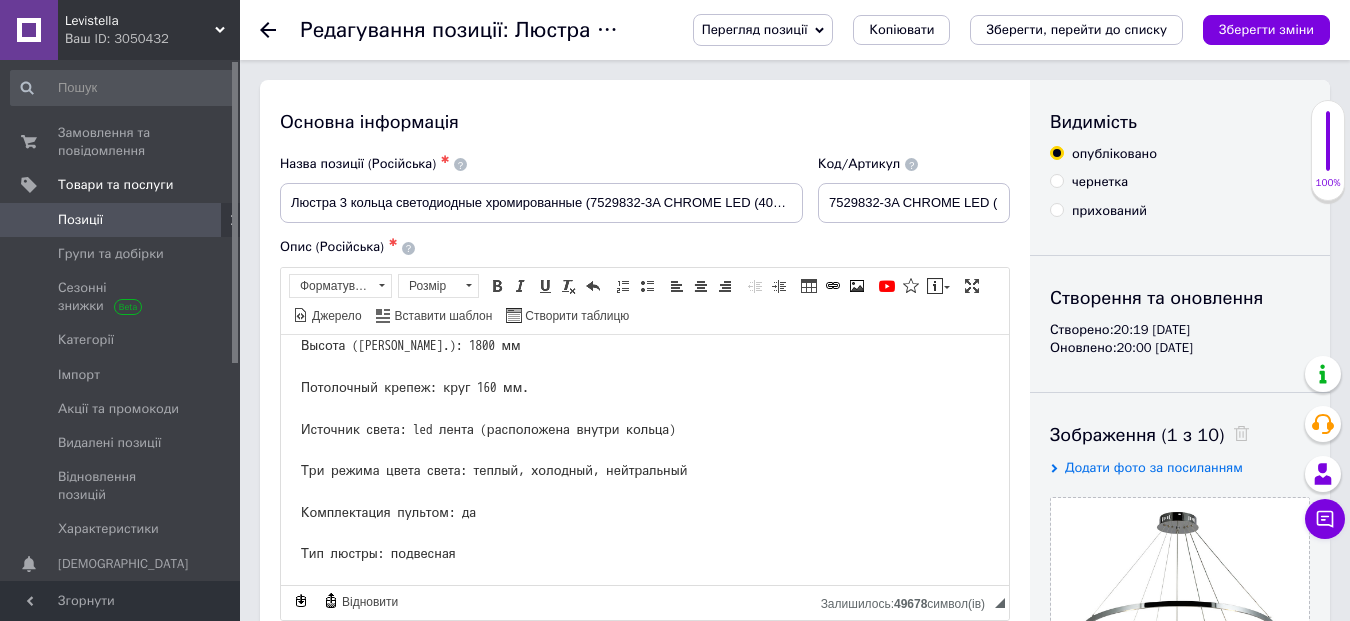 click at bounding box center [280, 30] 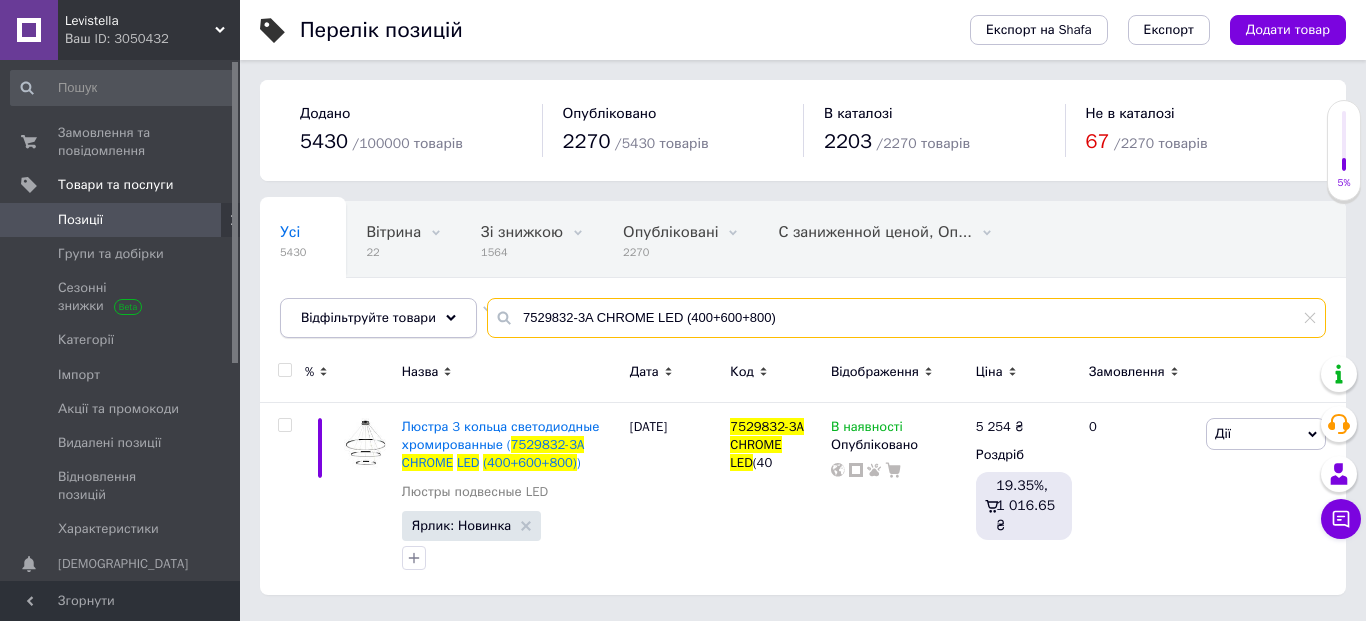 drag, startPoint x: 828, startPoint y: 323, endPoint x: 457, endPoint y: 308, distance: 371.3031 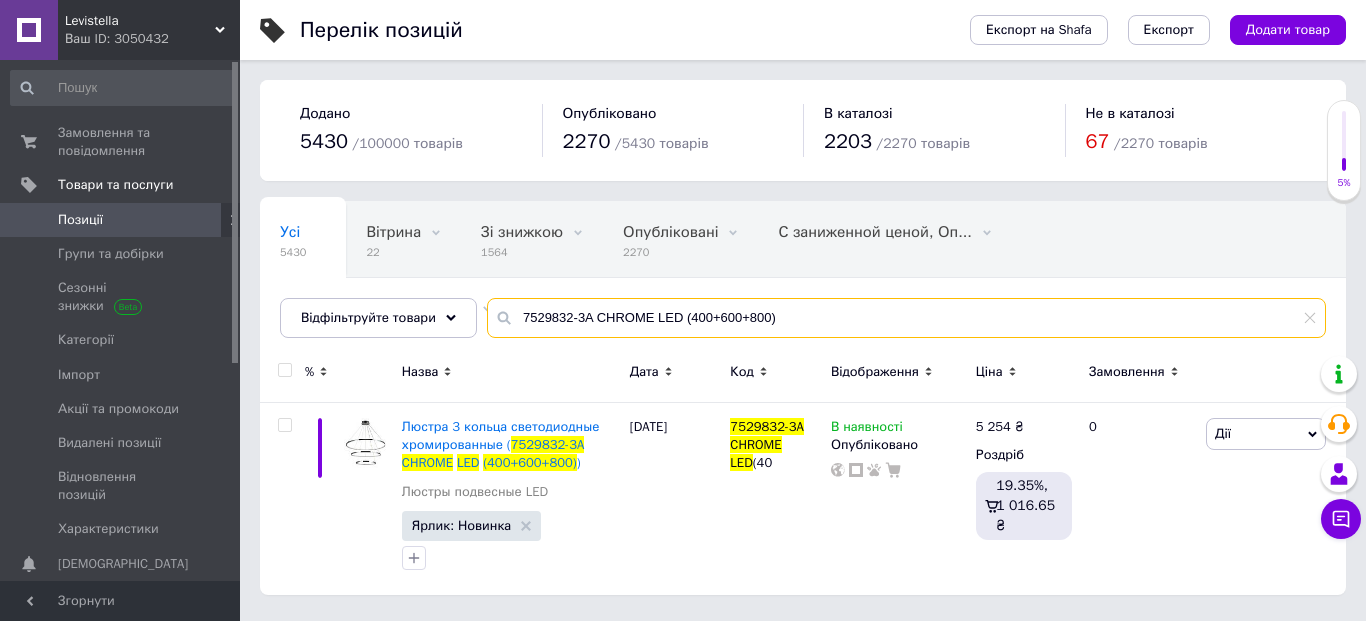 paste on "1 CHROME LED (" 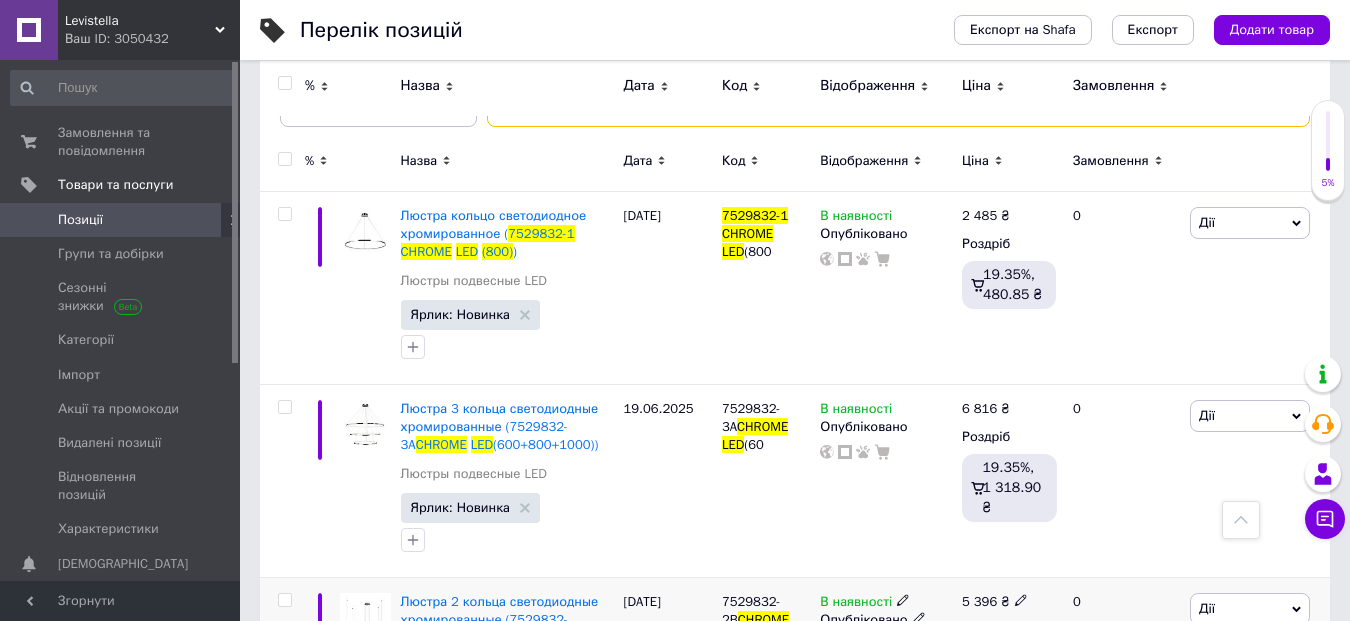 scroll, scrollTop: 0, scrollLeft: 0, axis: both 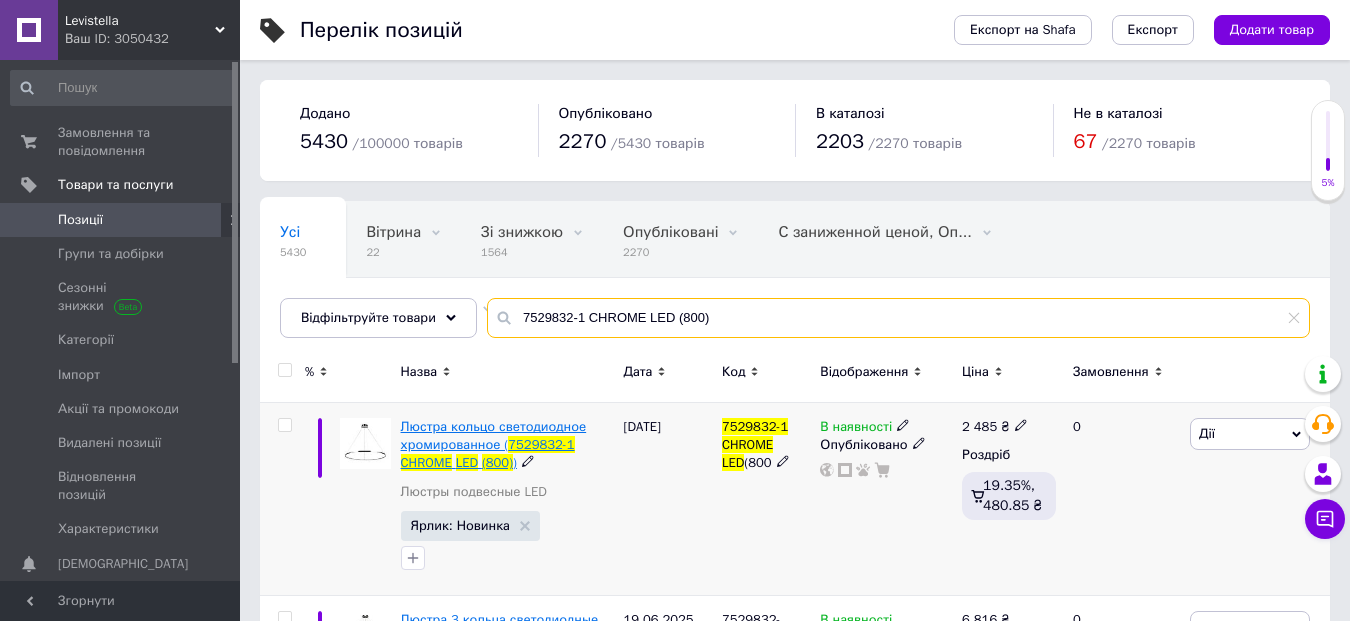 type on "7529832-1 CHROME LED (800)" 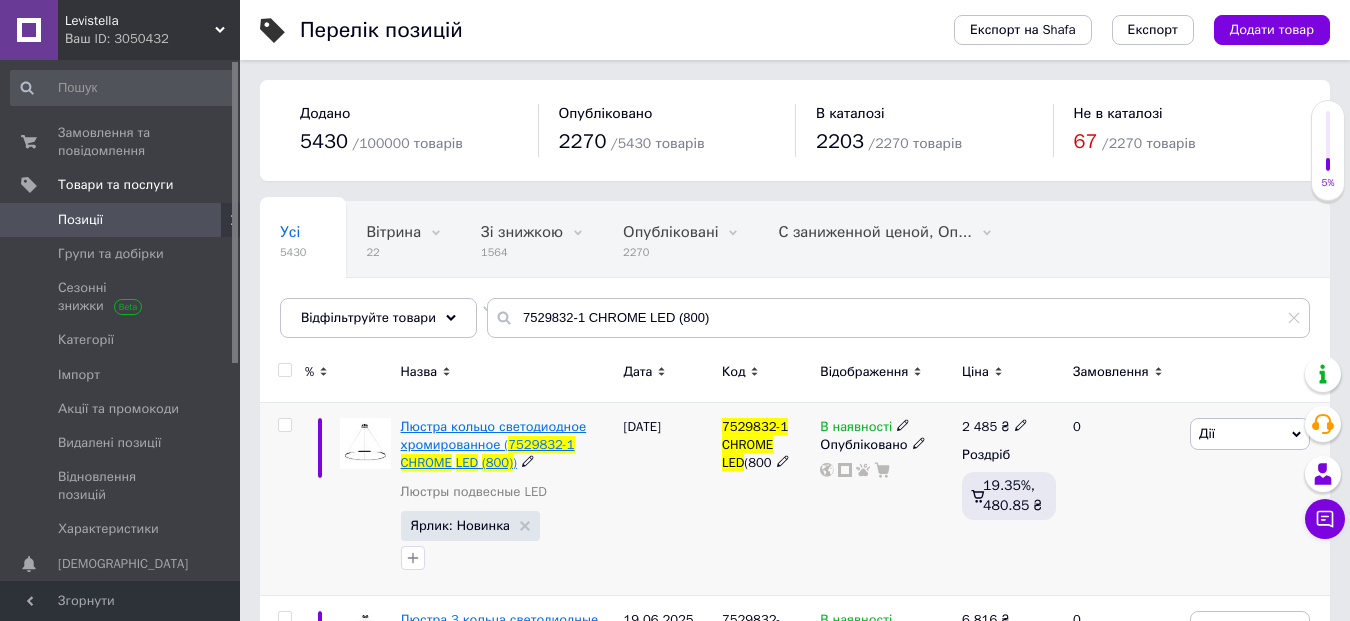 click on "Люстра кольцо светодиодное хромированное (" at bounding box center (494, 435) 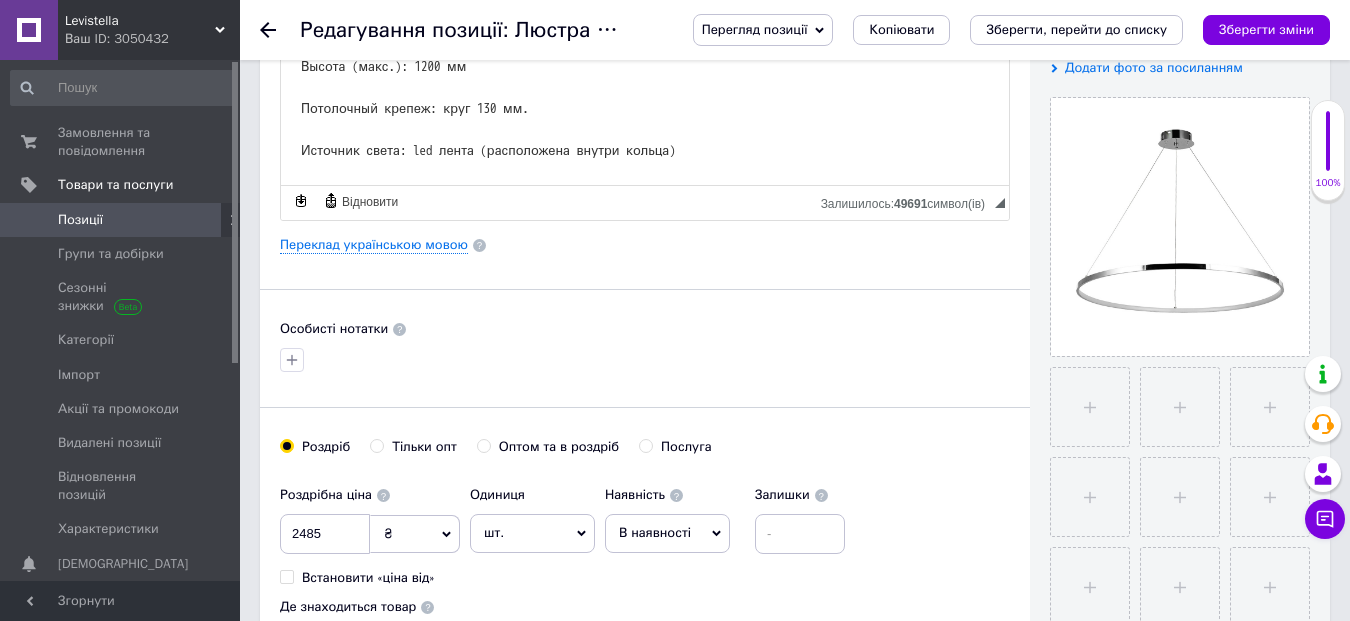 scroll, scrollTop: 185, scrollLeft: 0, axis: vertical 